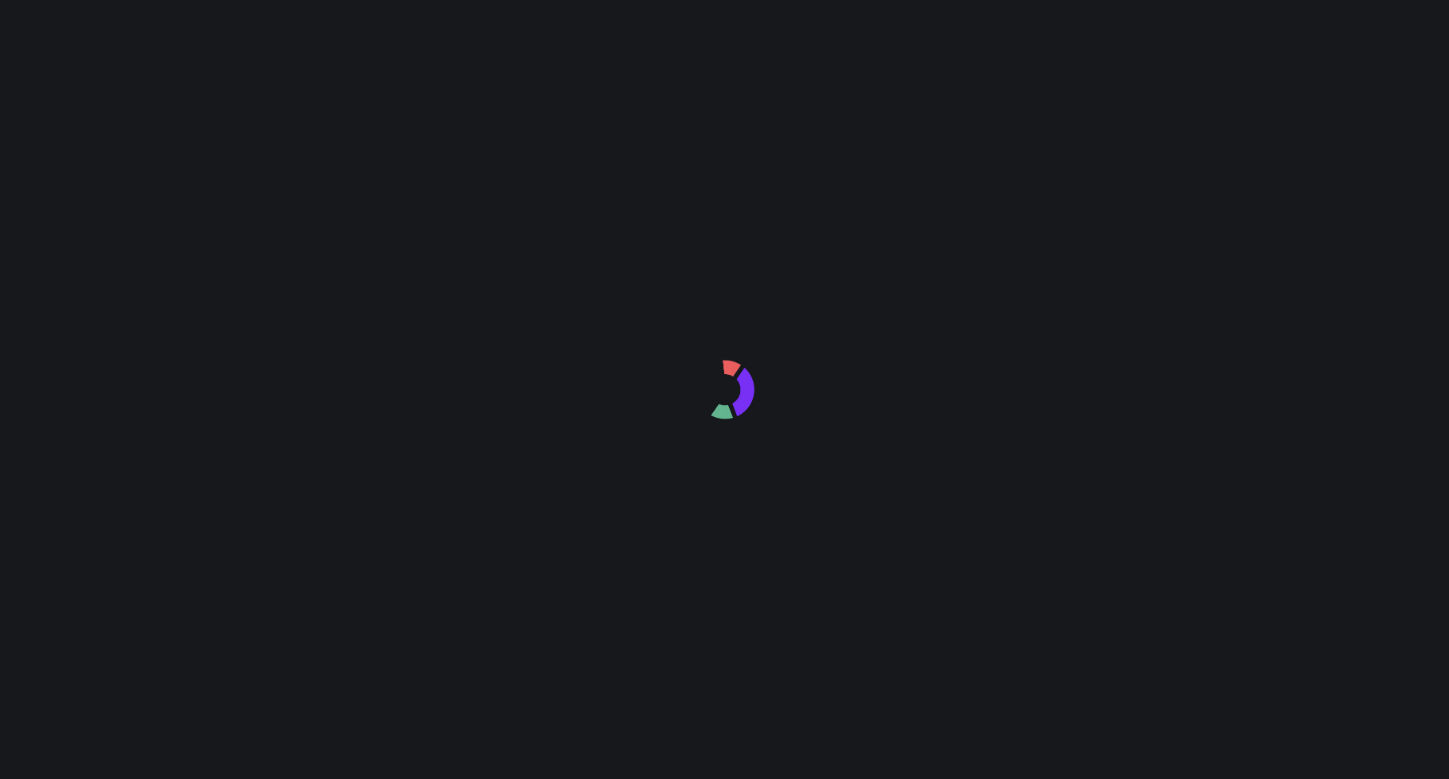 scroll, scrollTop: 0, scrollLeft: 0, axis: both 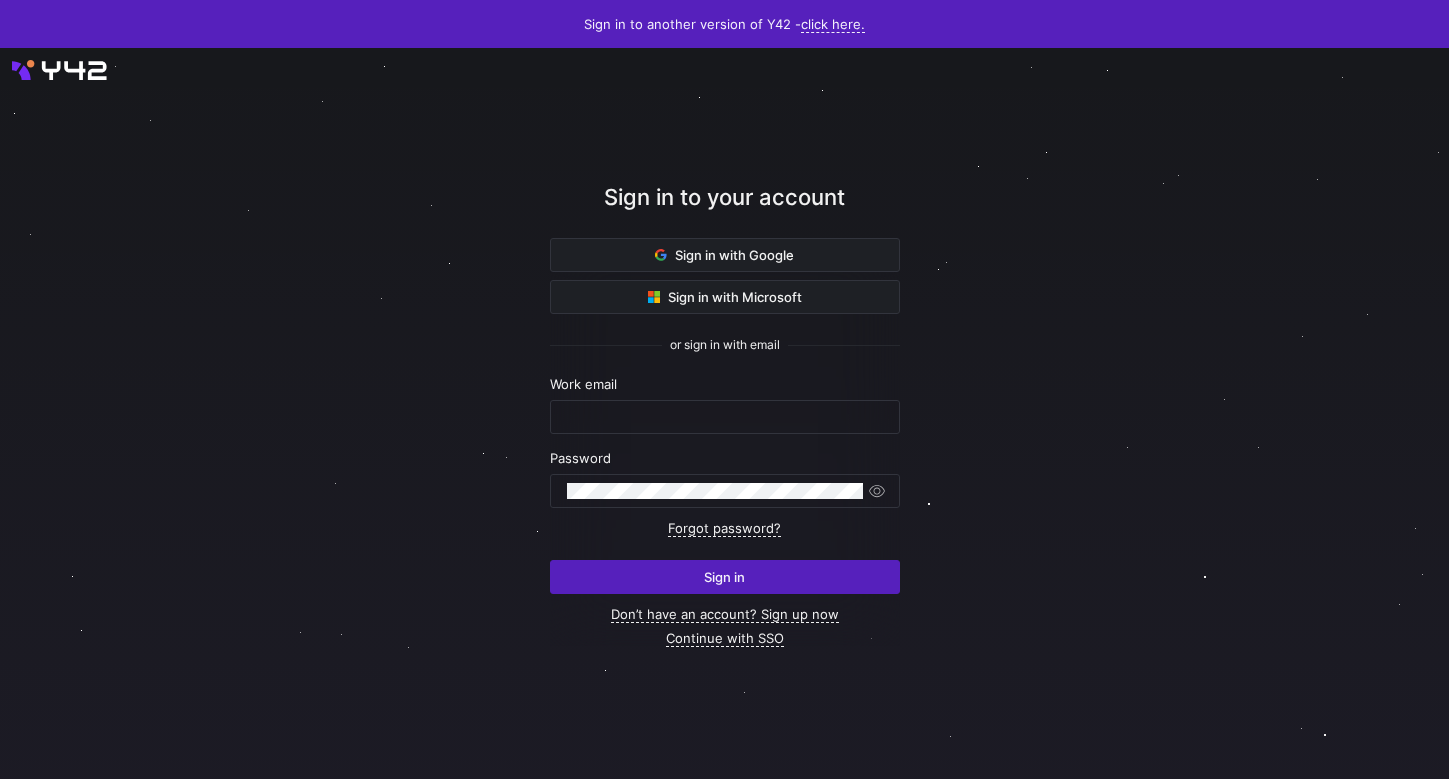 type on "[USERNAME]@[EXAMPLE.COM]" 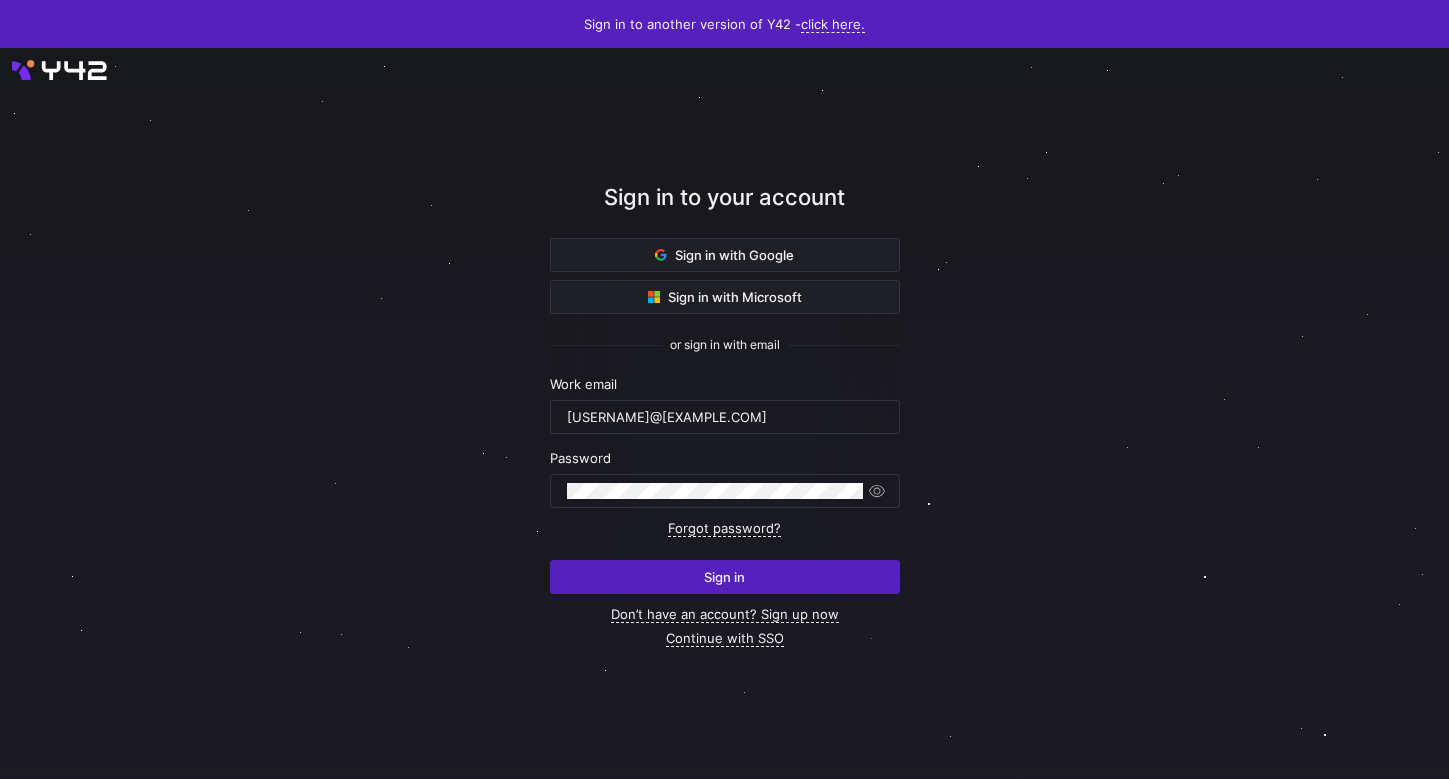 click 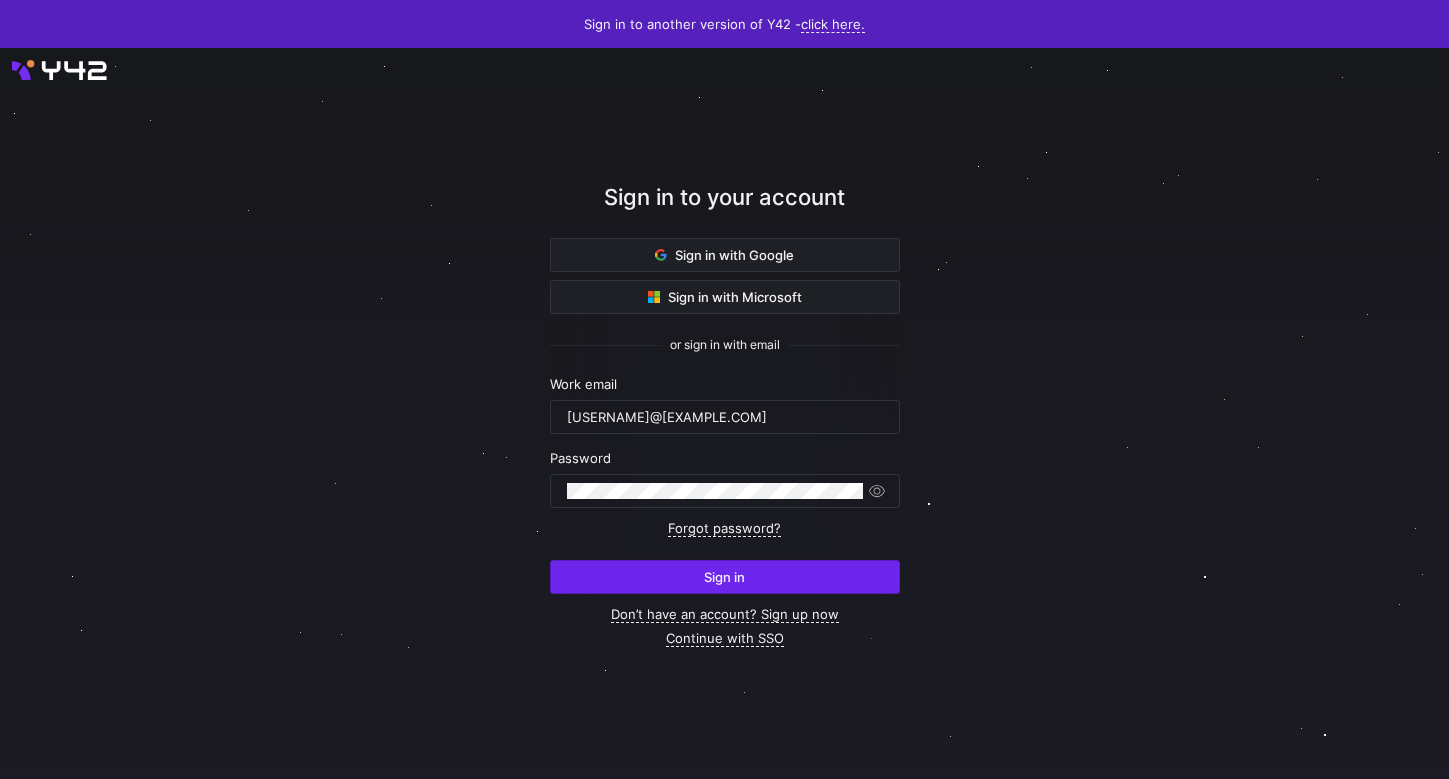 click on "Sign in" at bounding box center (724, 577) 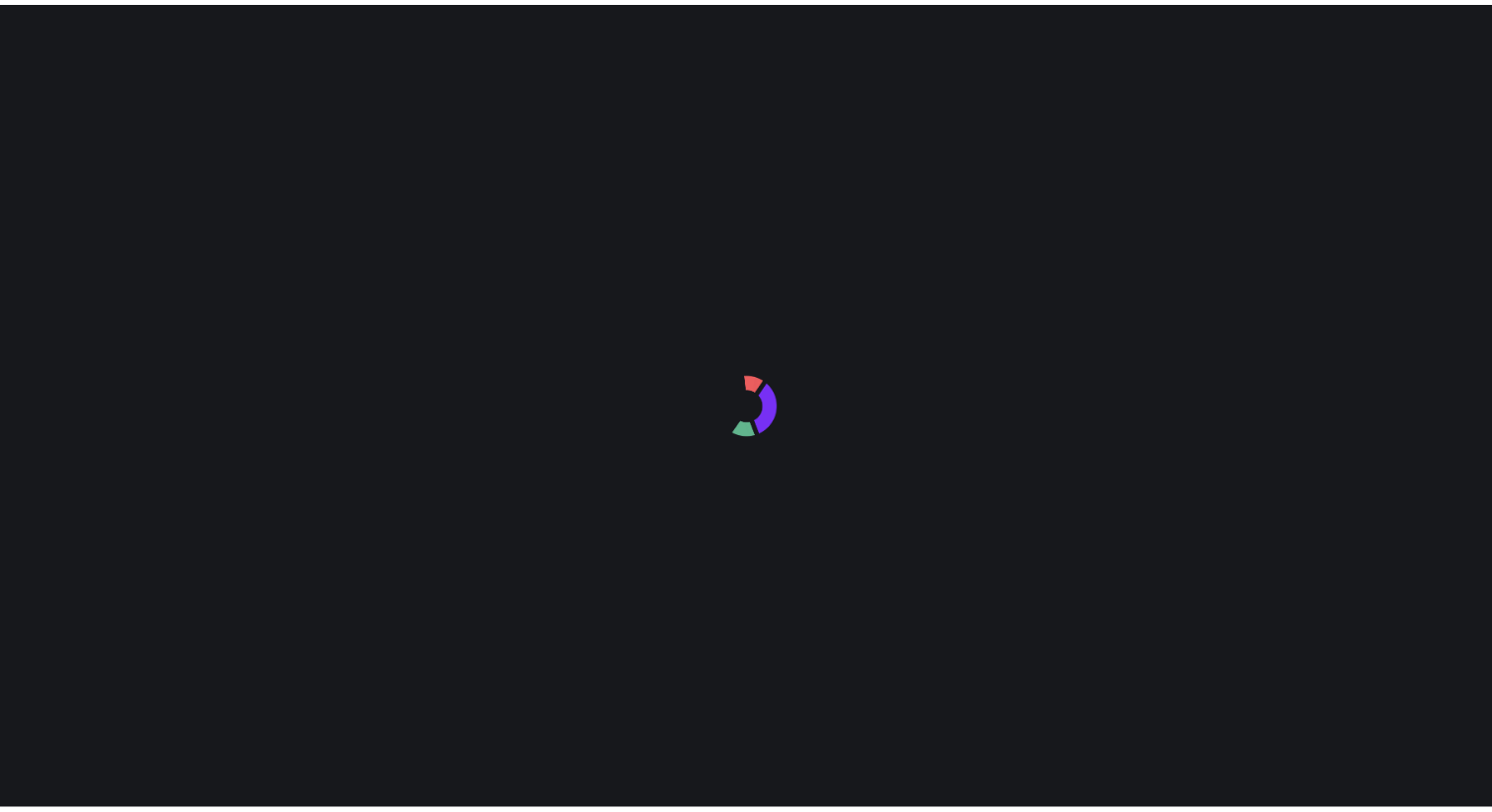 scroll, scrollTop: 0, scrollLeft: 0, axis: both 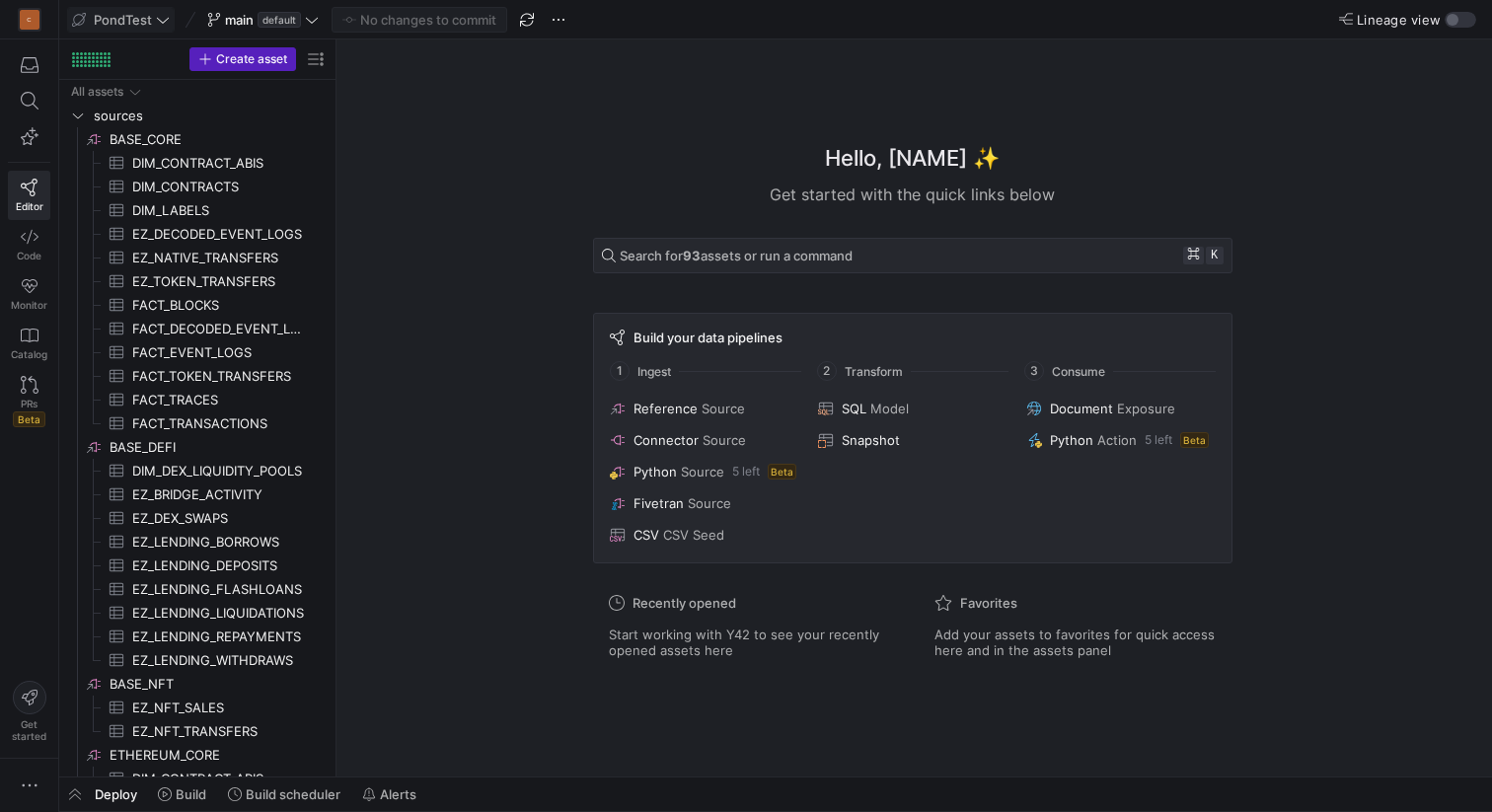 click on "PondTest" 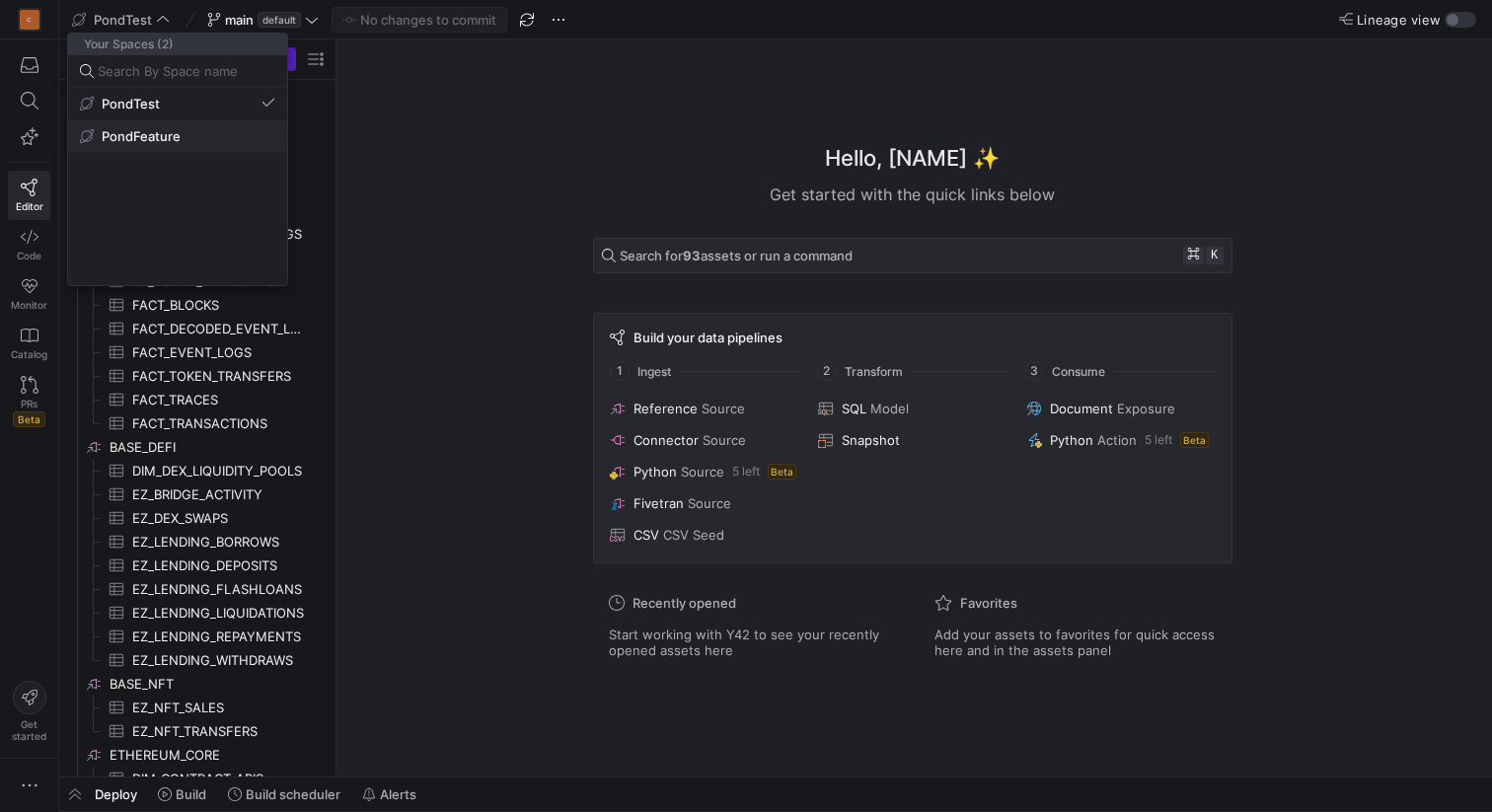click on "PondFeature" at bounding box center (141, 136) 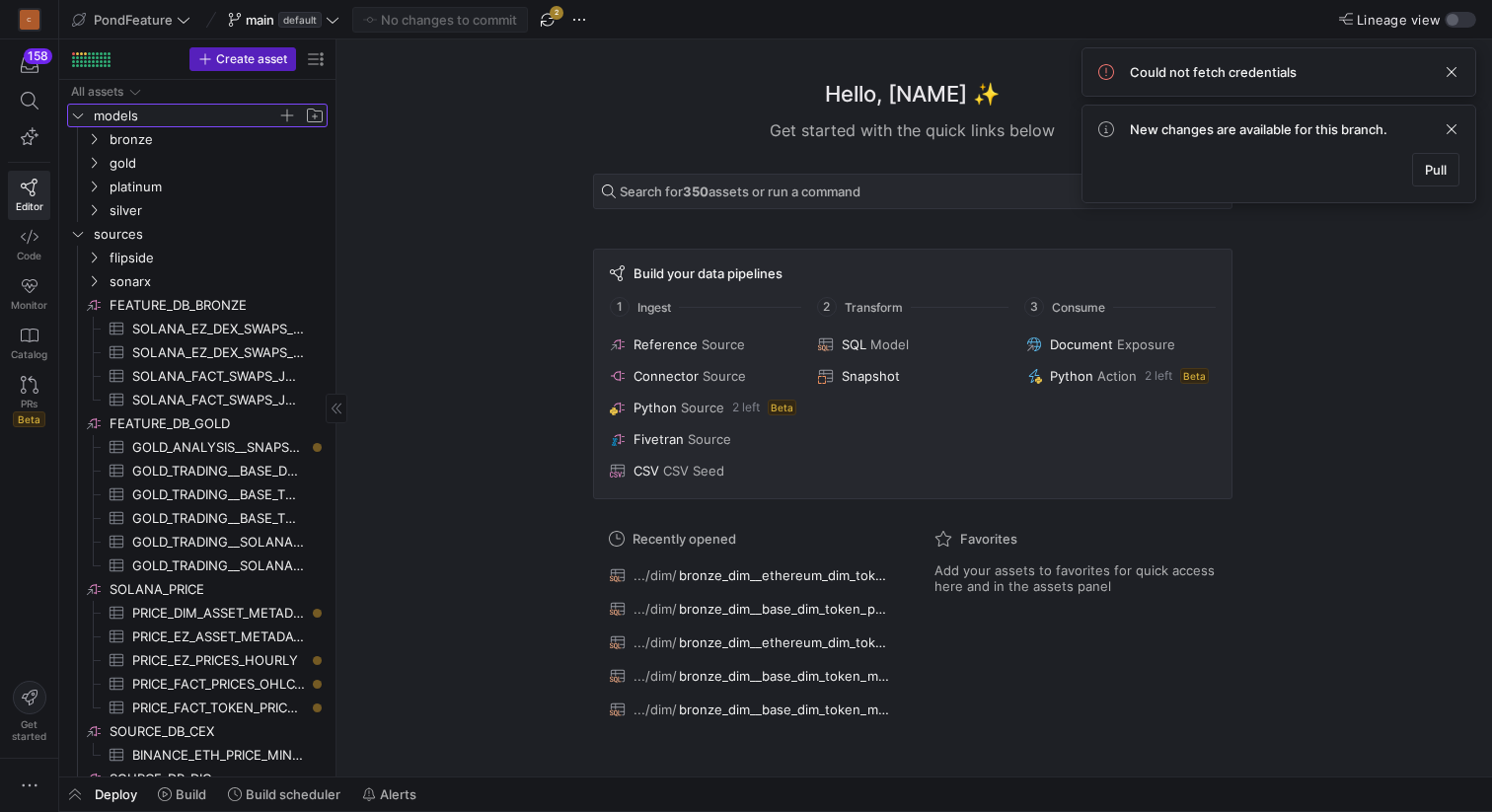 click 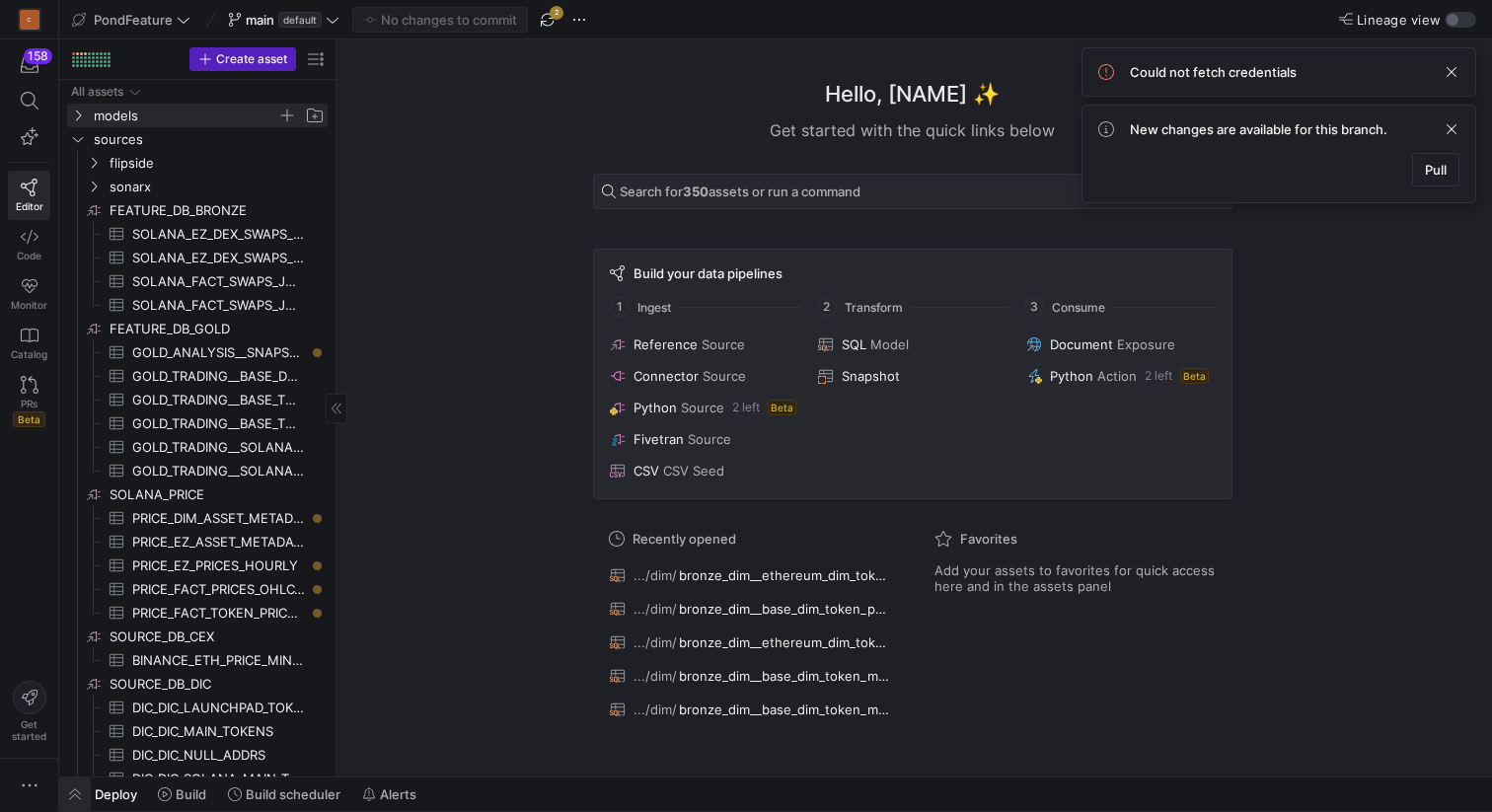 click 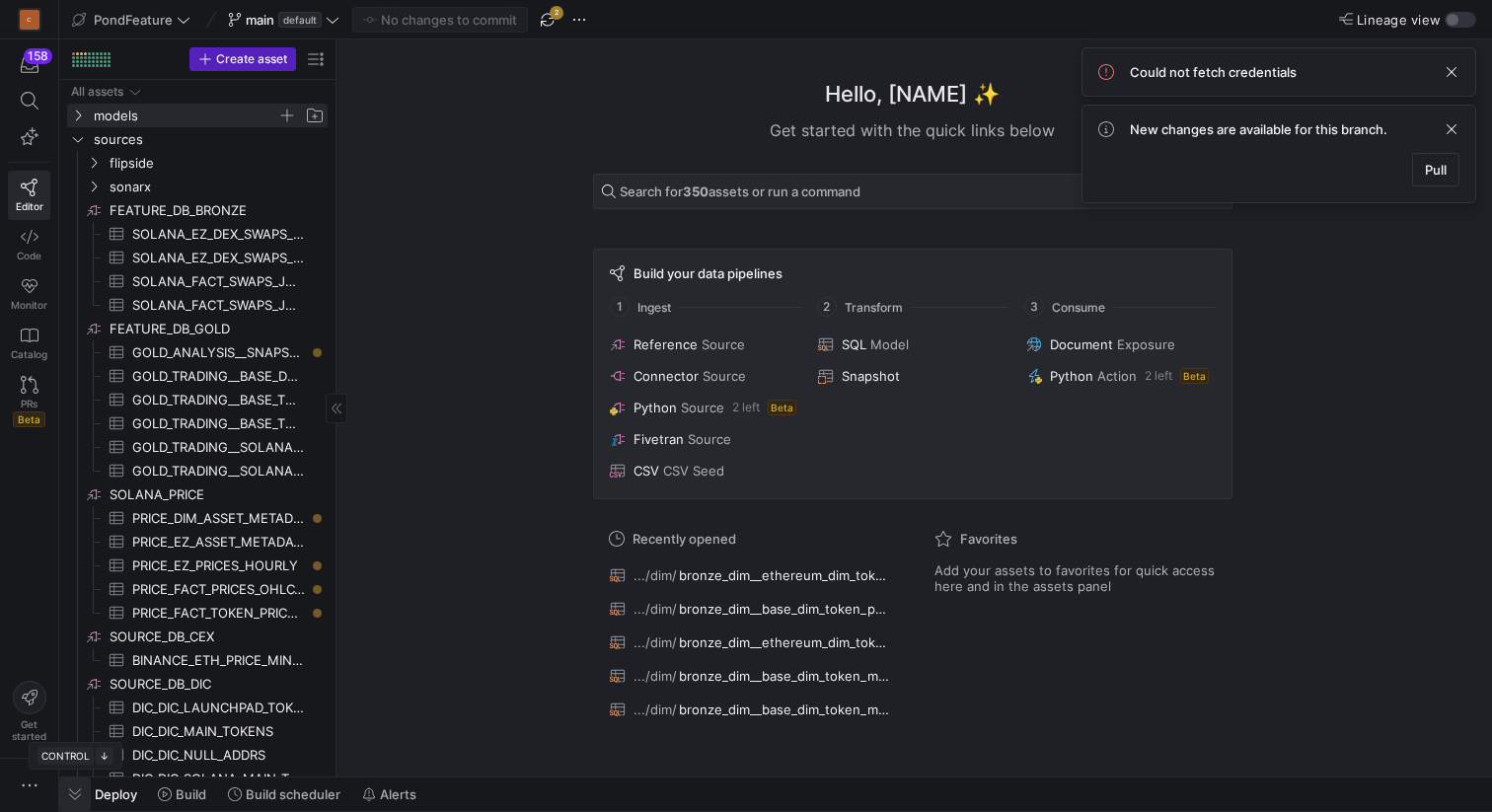 click 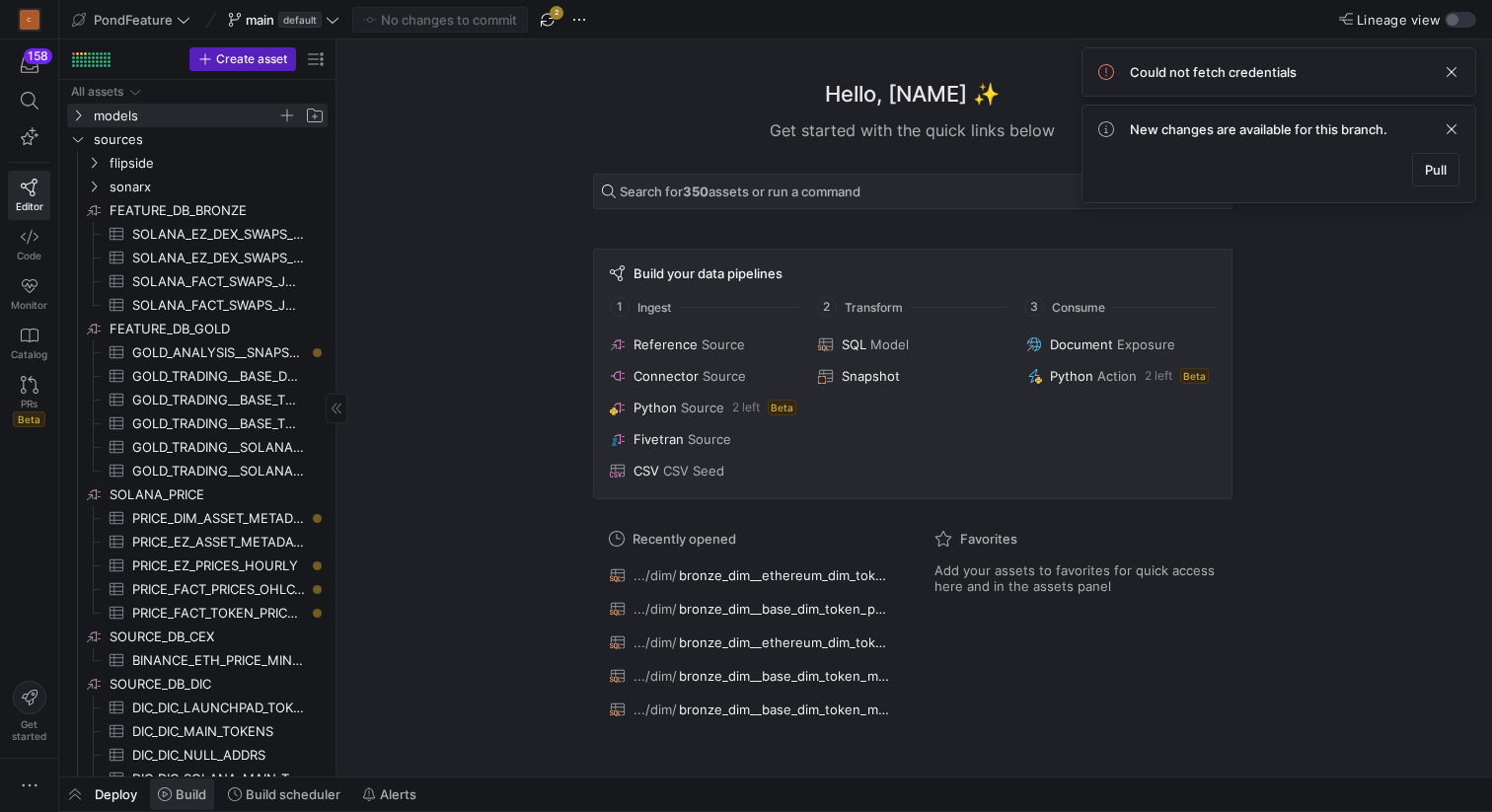click on "Build" 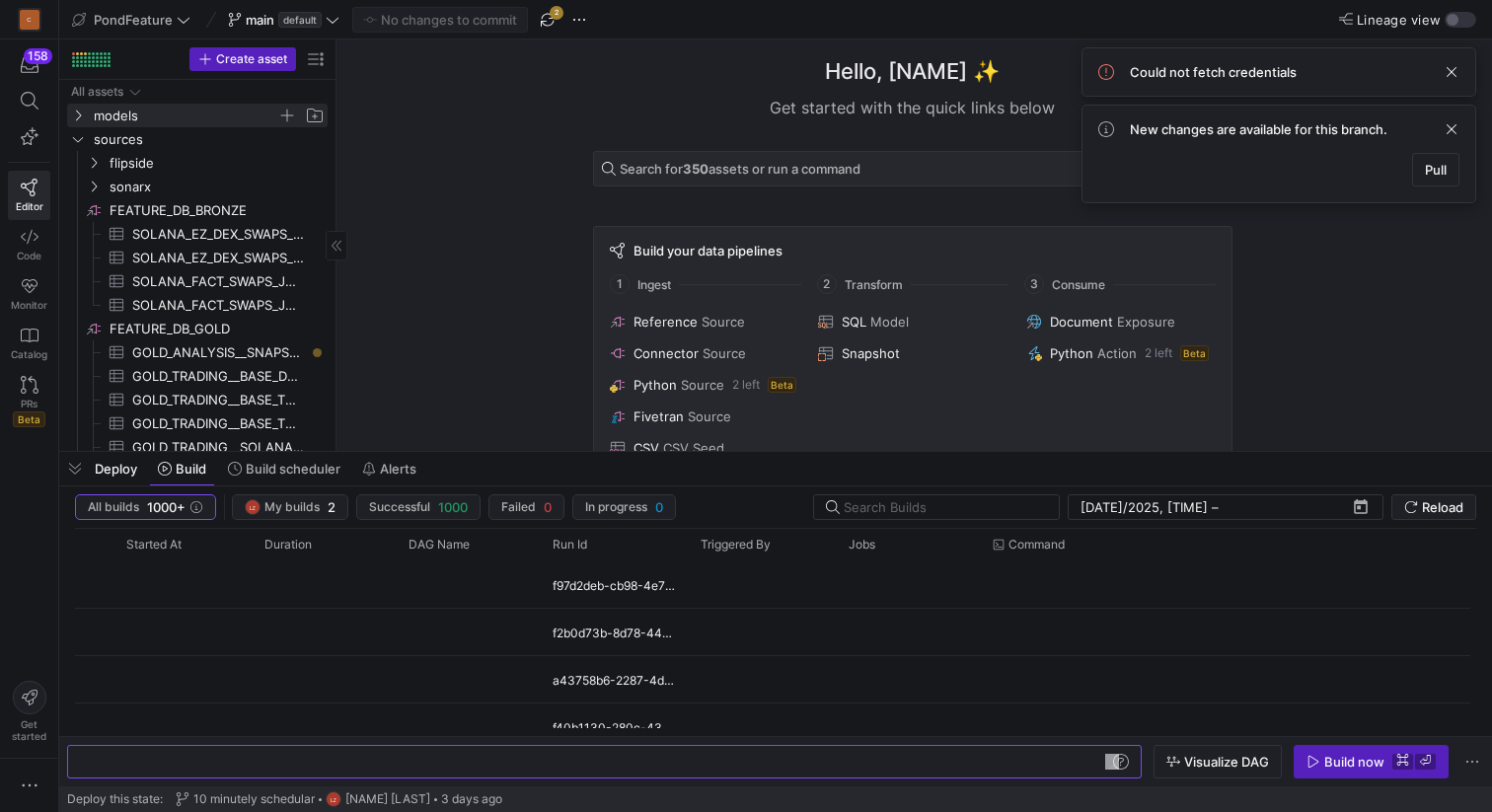 scroll, scrollTop: 0, scrollLeft: 59, axis: horizontal 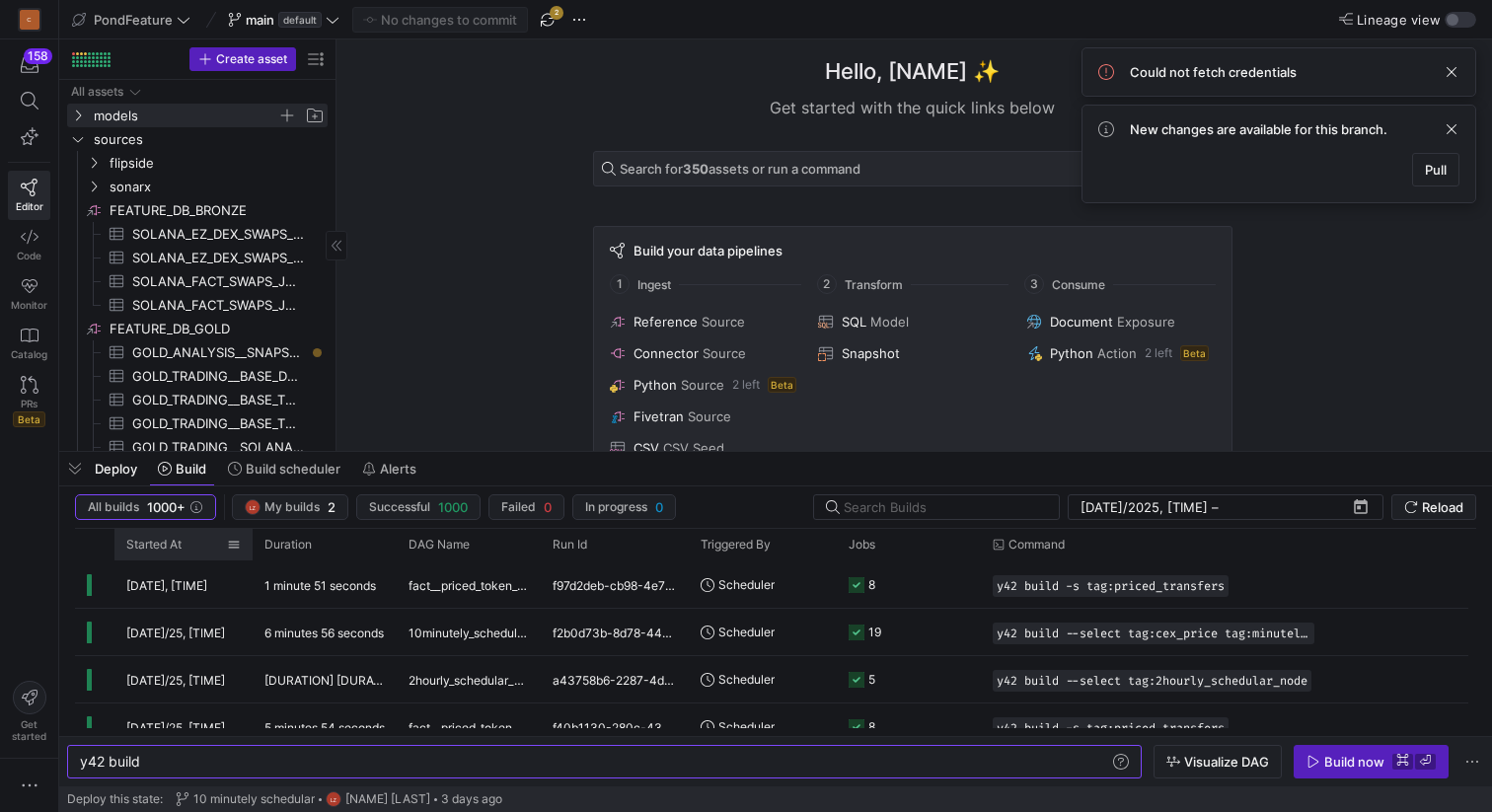 click on "Started At" 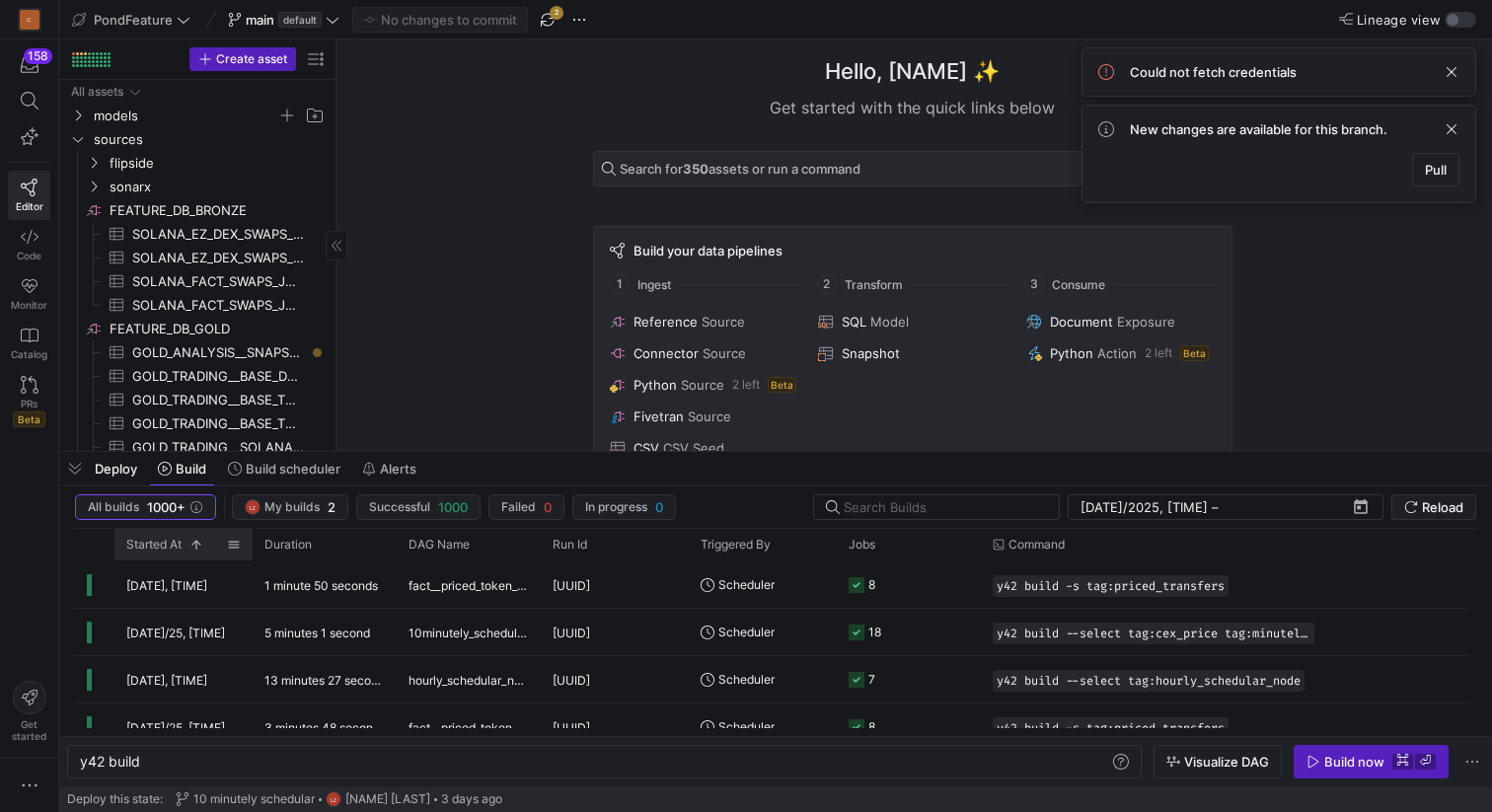 click on "Started At" 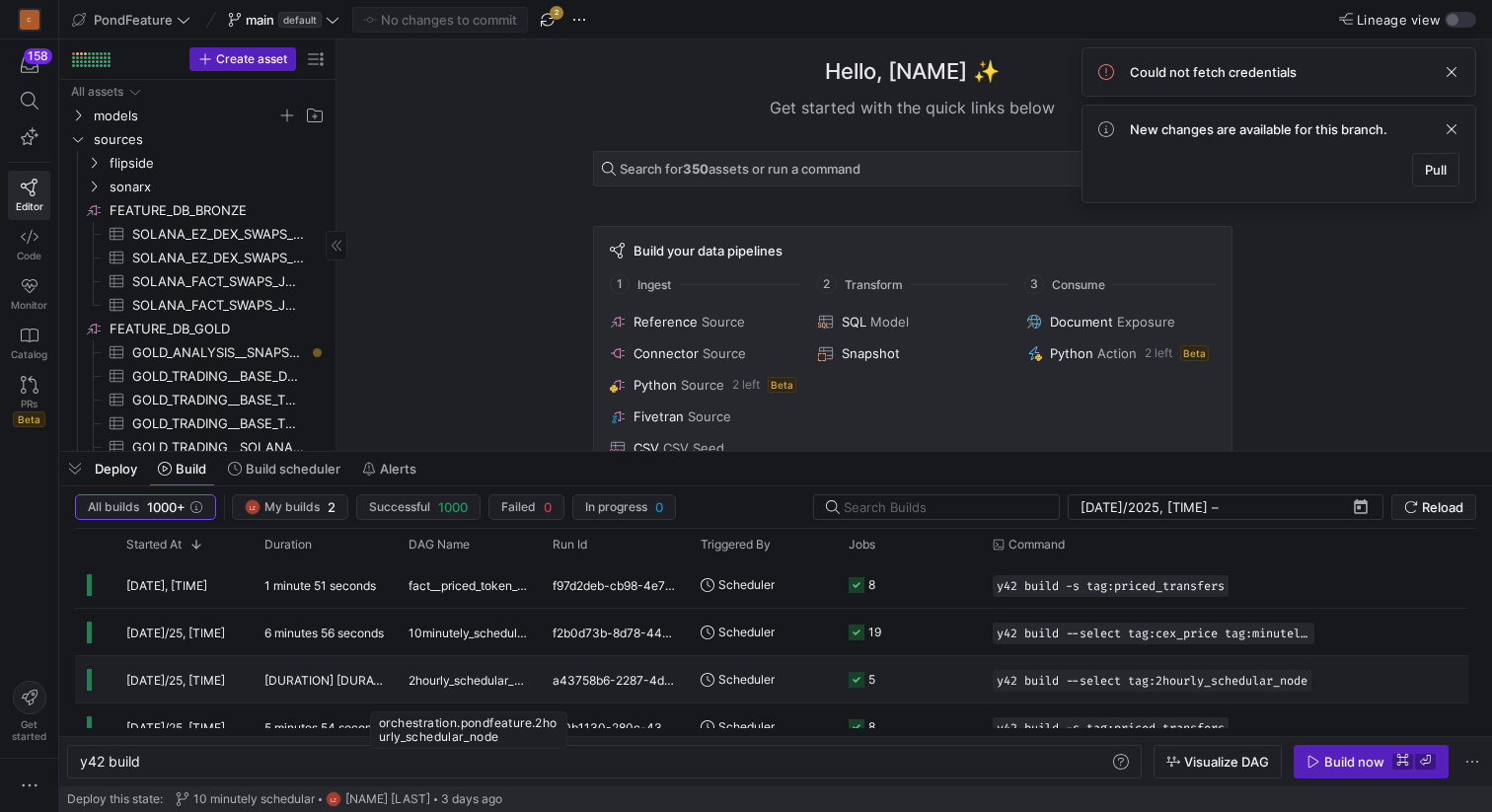 click on "2hourly_schedular_node" 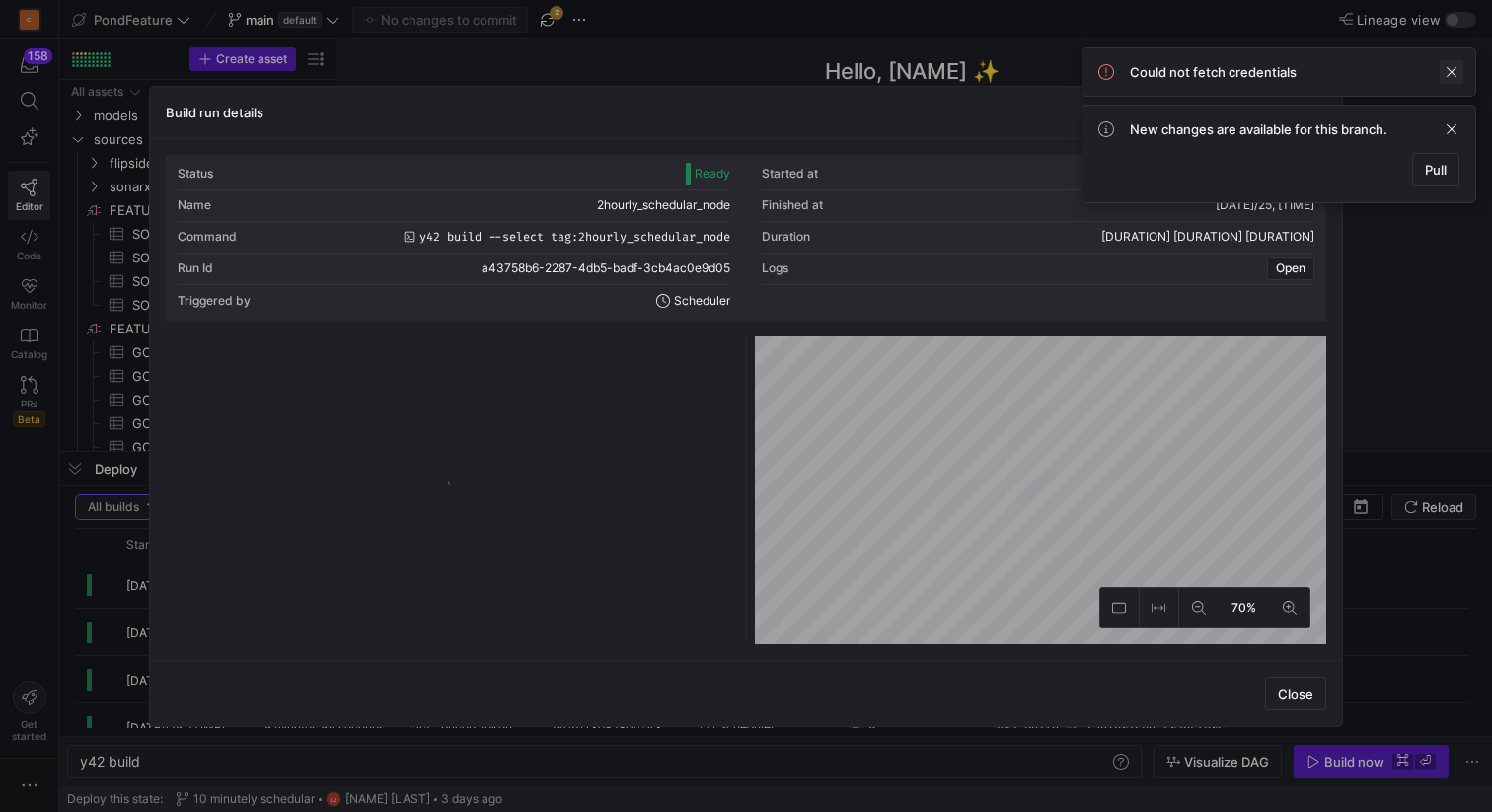 click 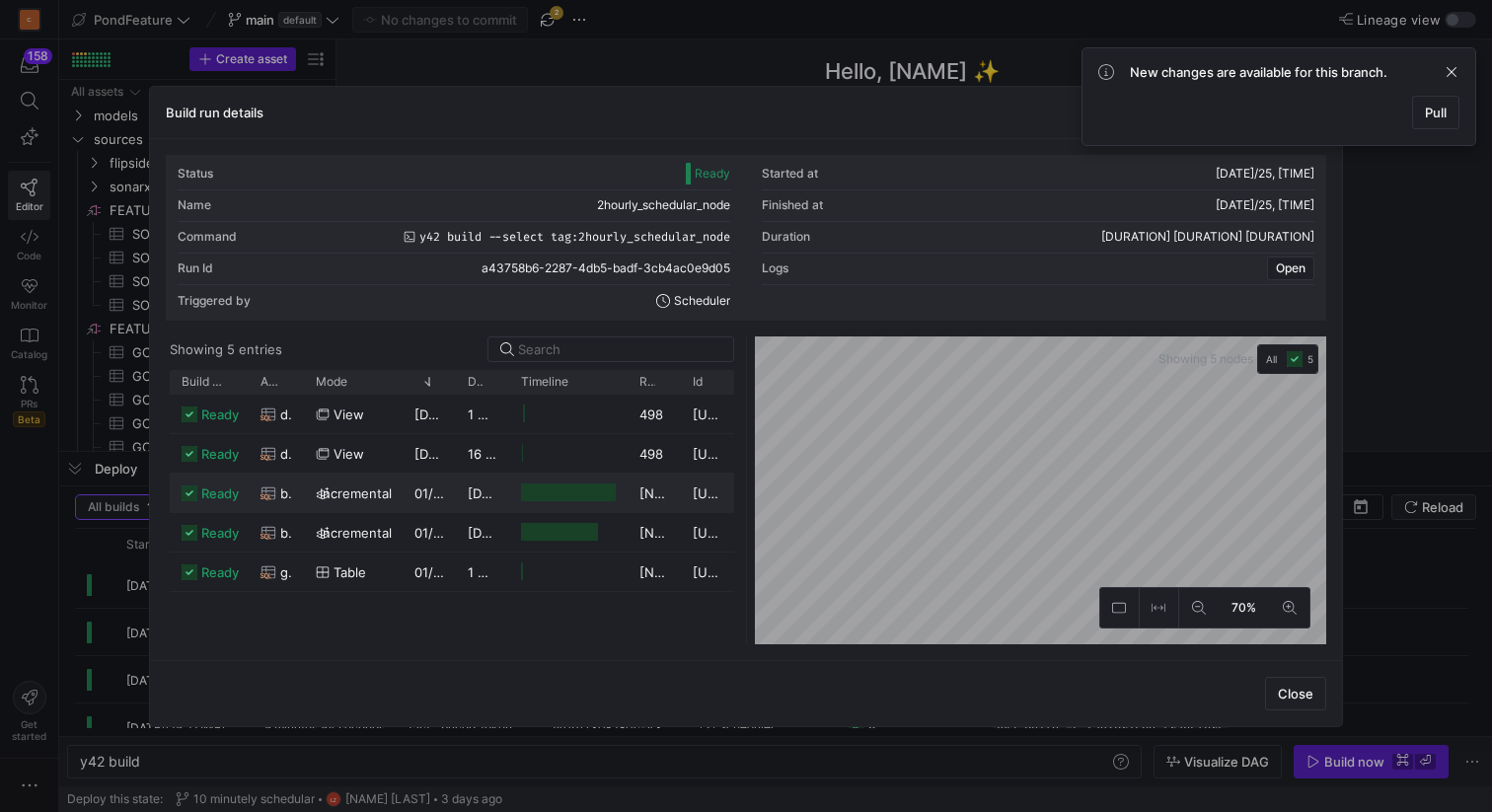 click on "01/08/25, 17:20:02" 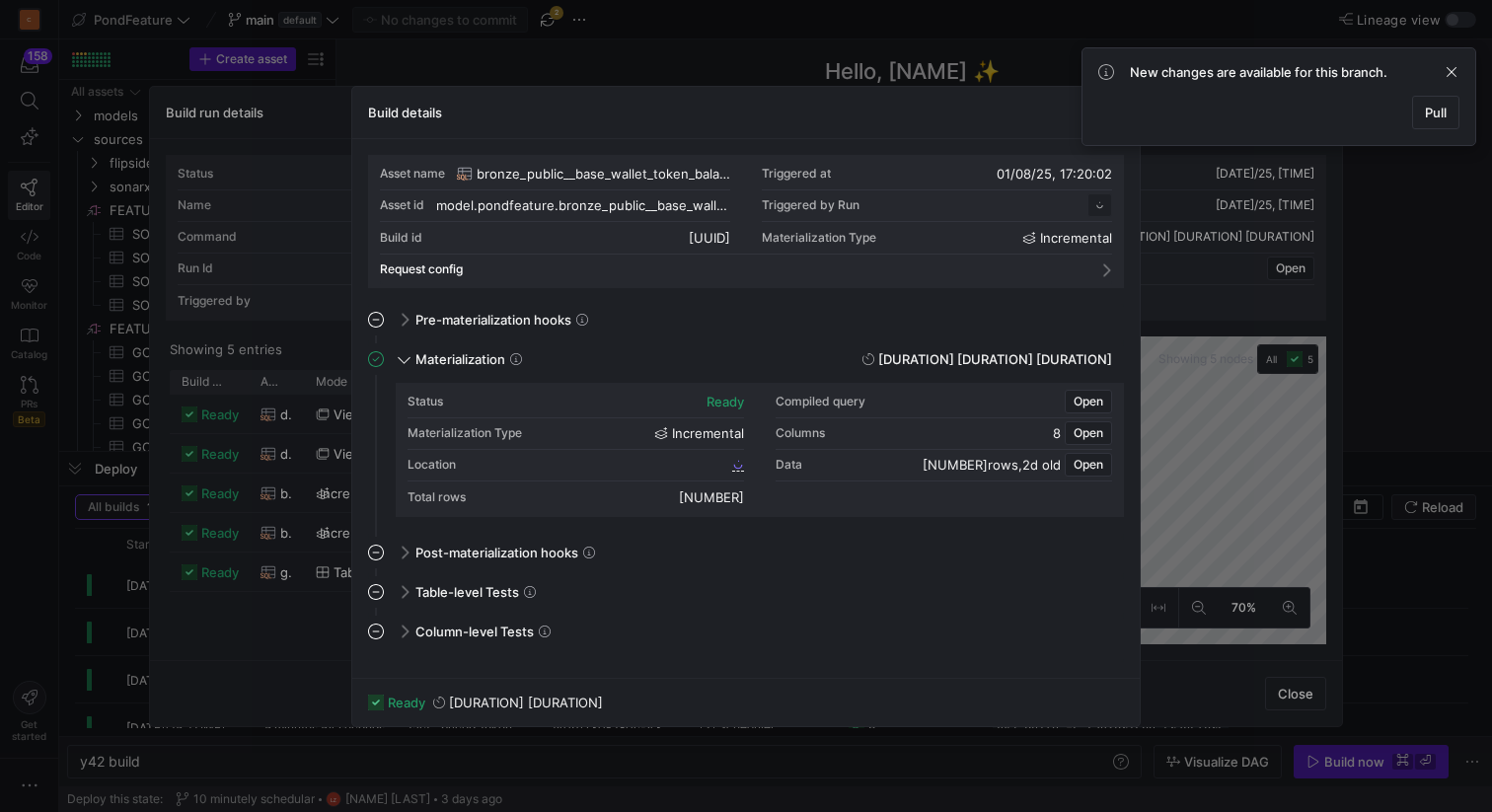 scroll, scrollTop: 178, scrollLeft: 0, axis: vertical 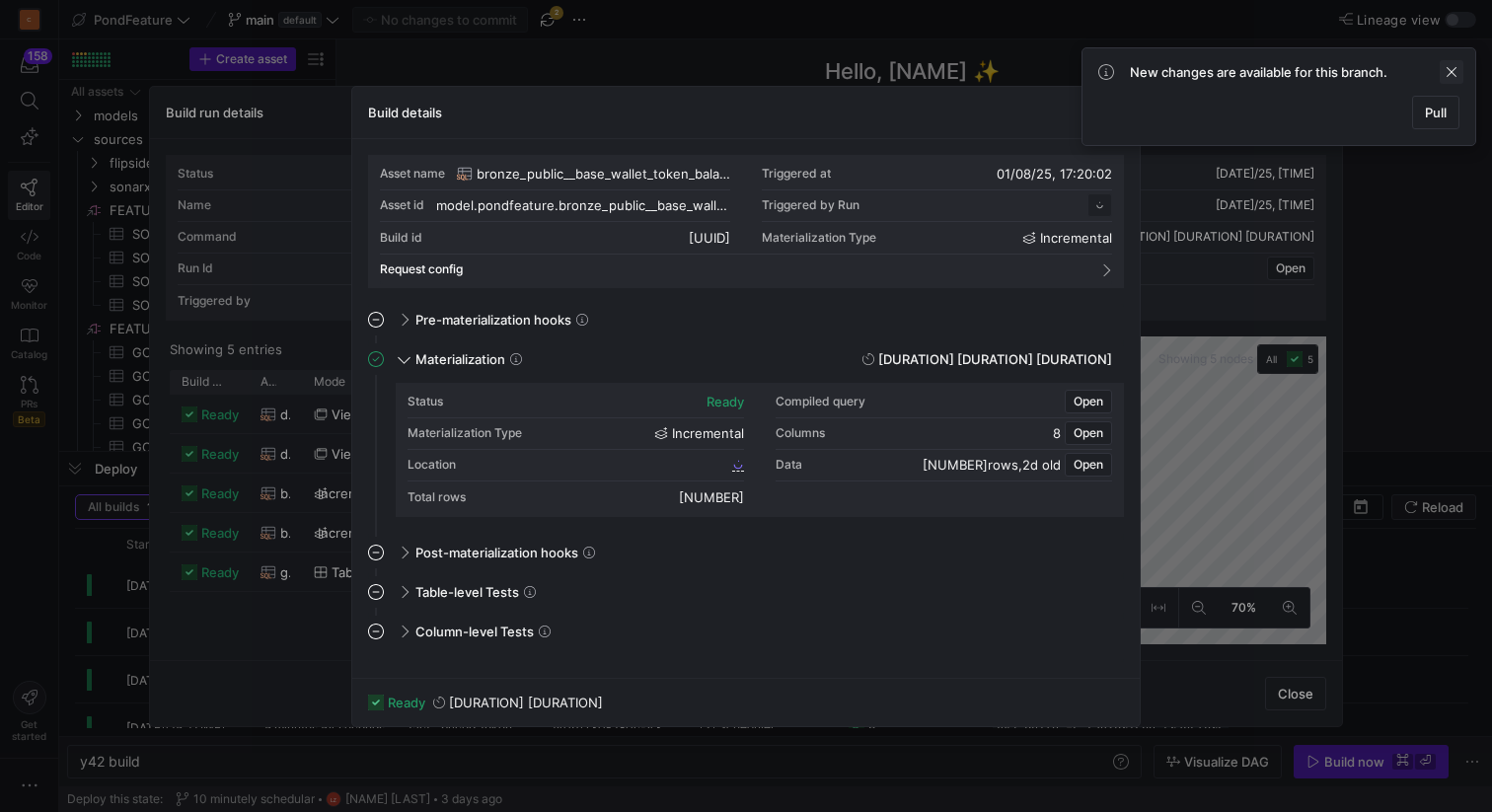 click 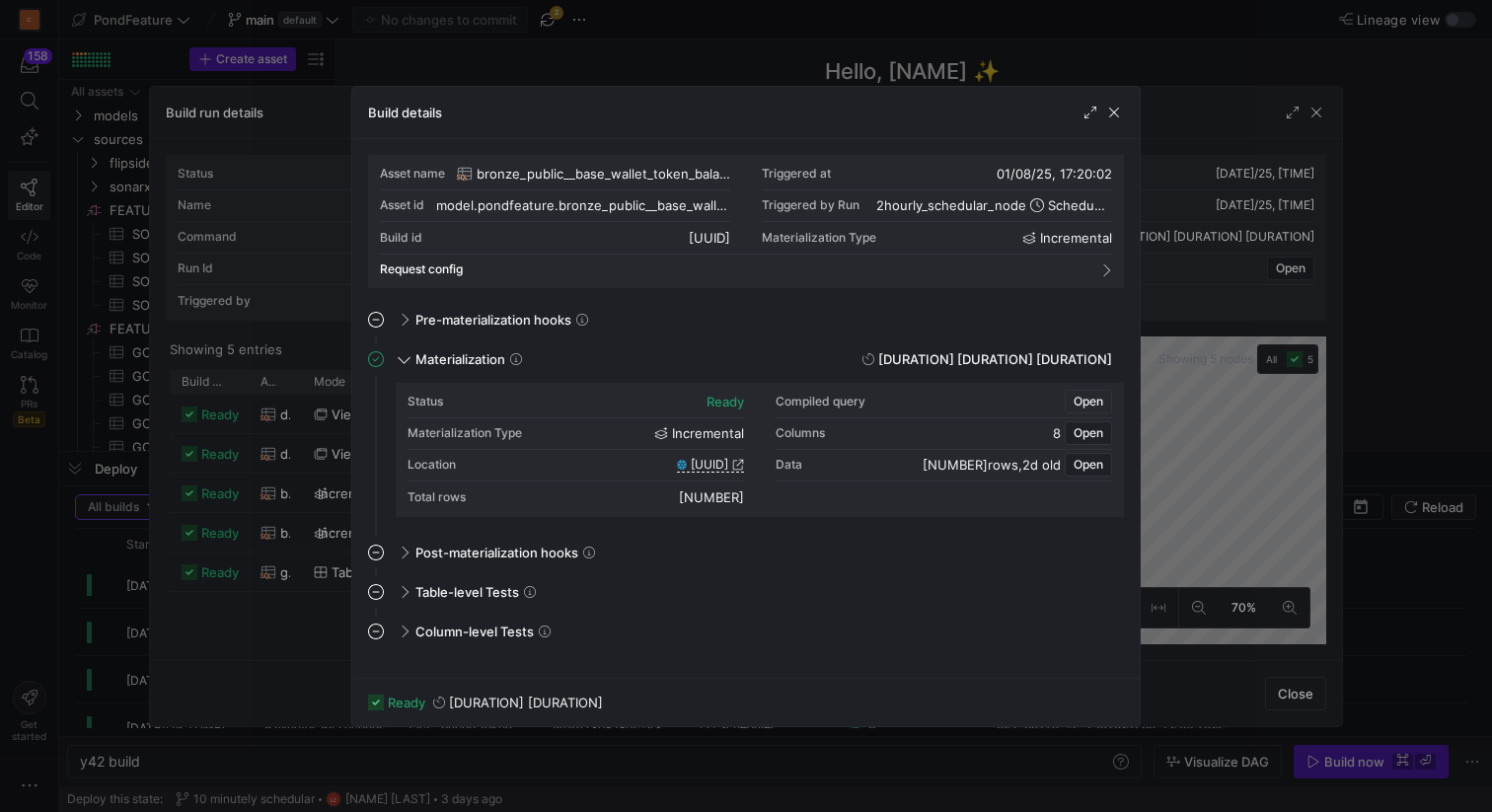click on "Open" at bounding box center [1088, 402] 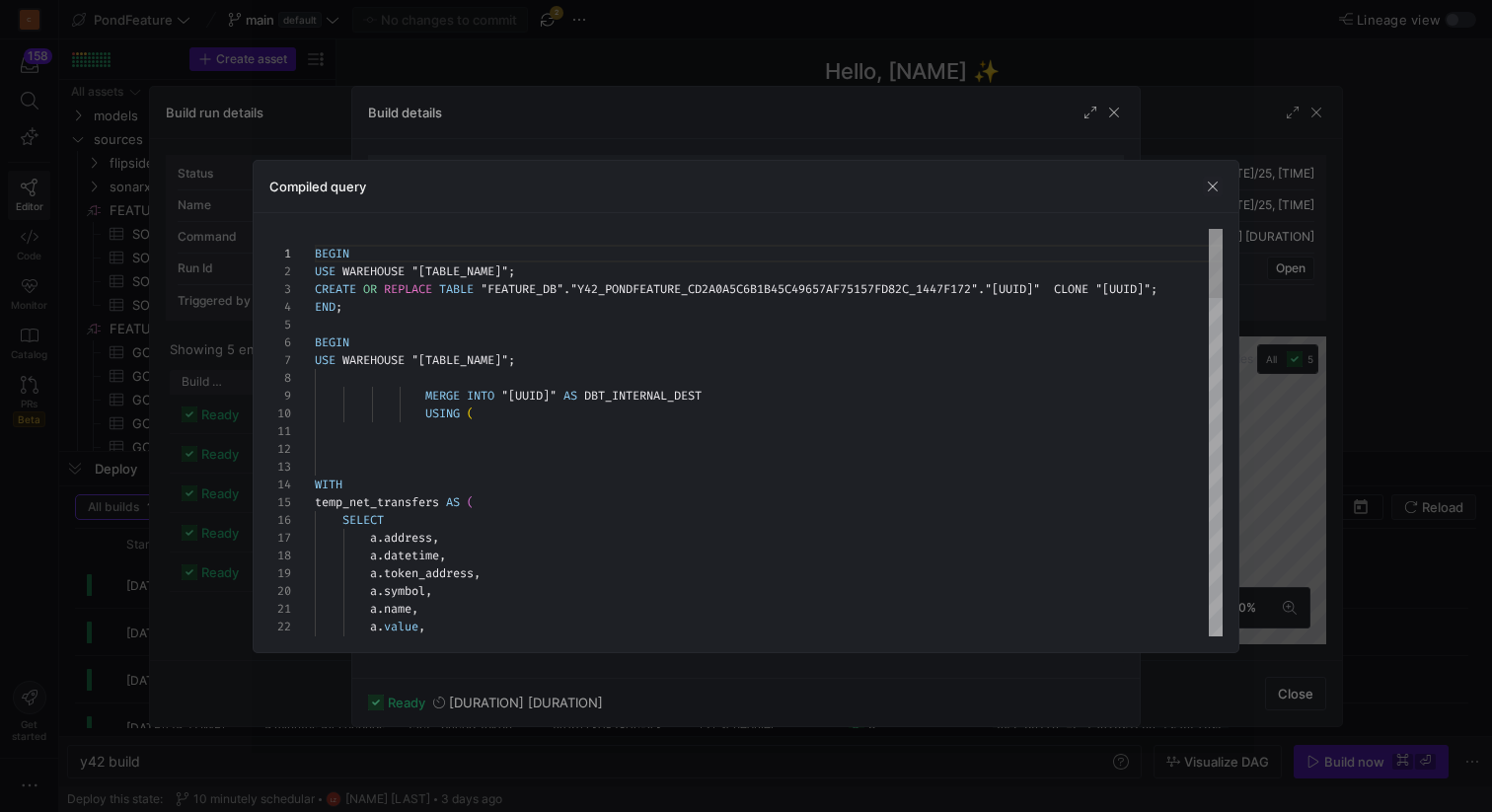 scroll, scrollTop: 178, scrollLeft: 0, axis: vertical 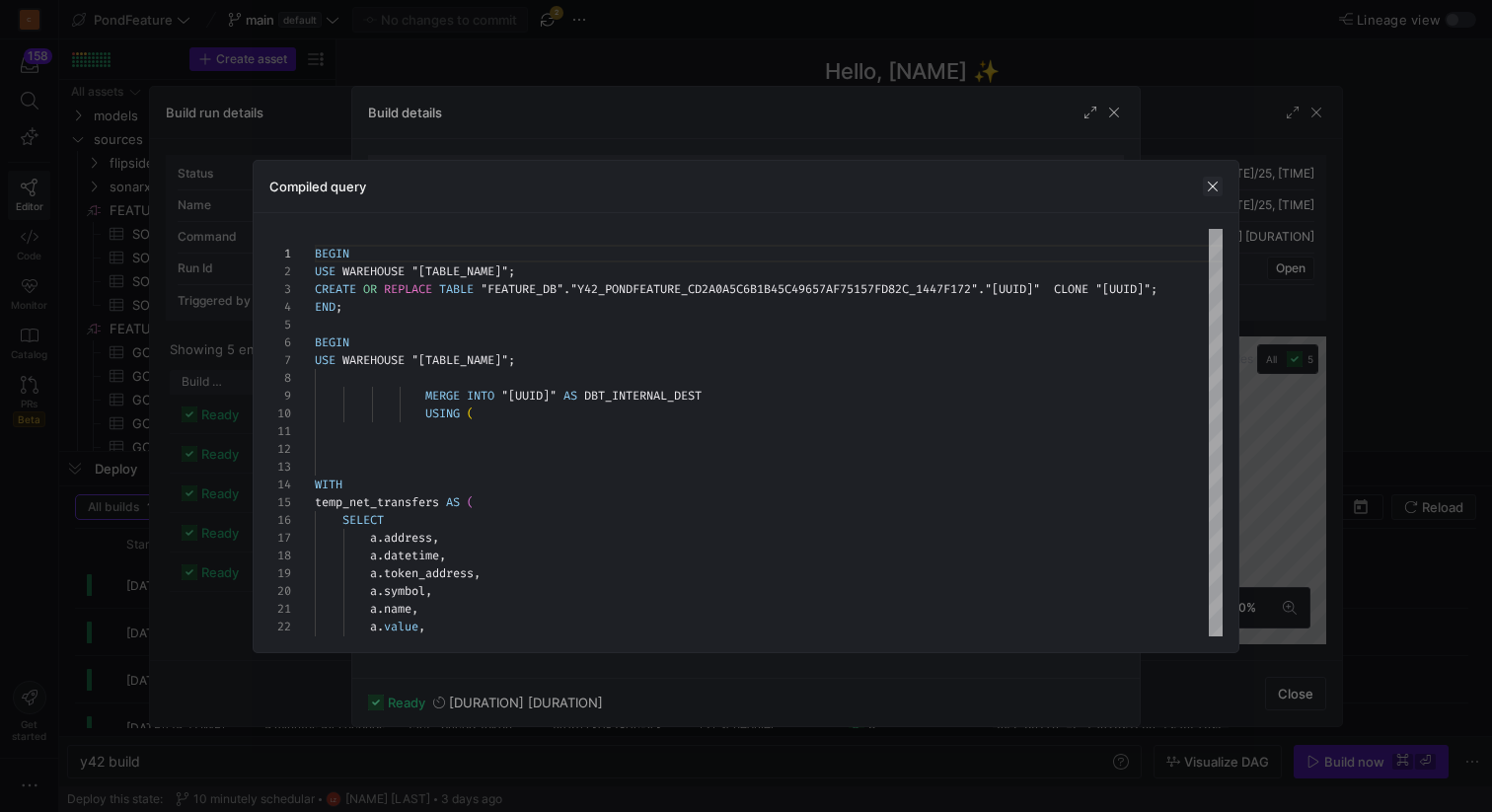 click at bounding box center (1213, 186) 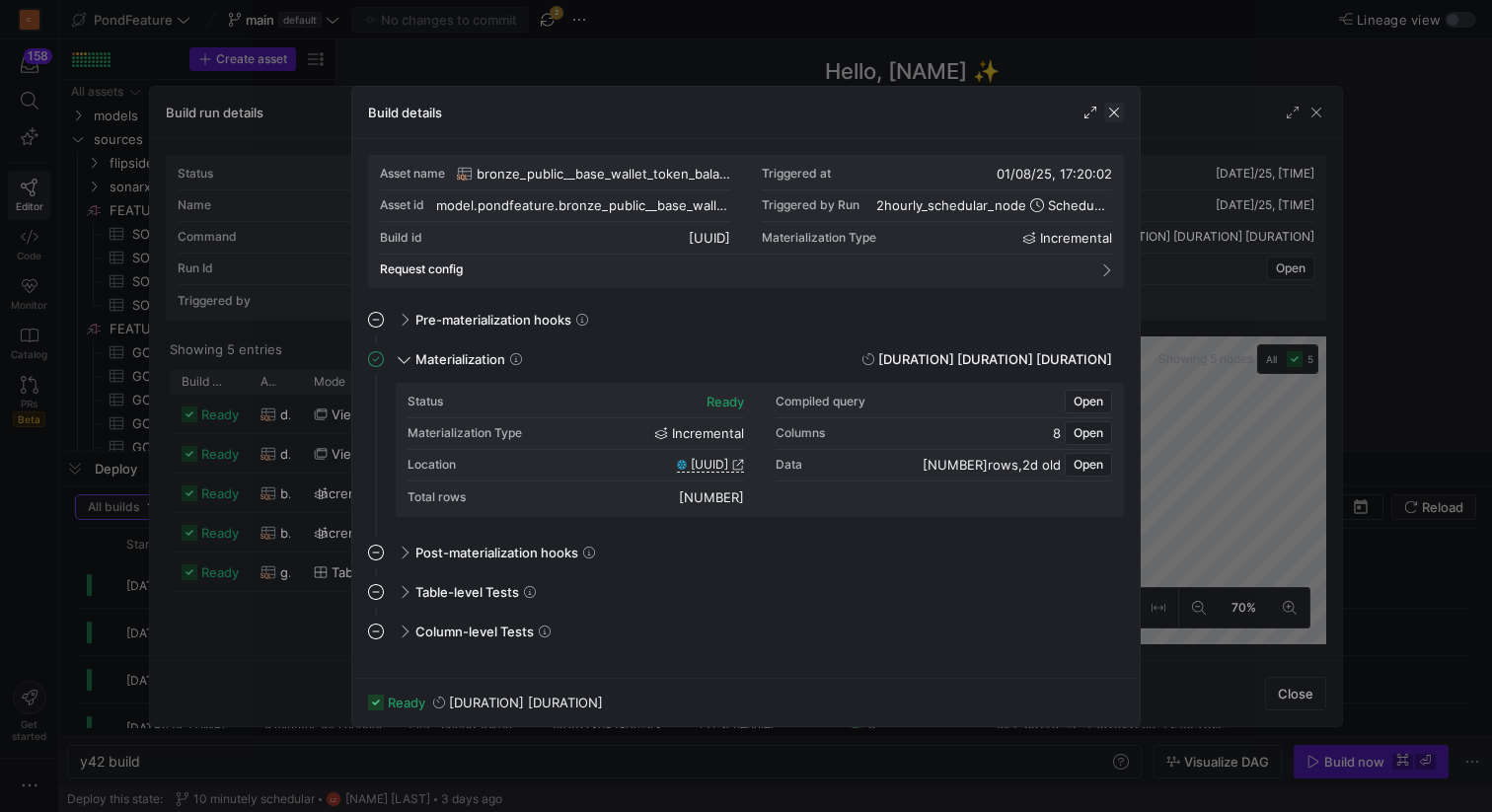 click 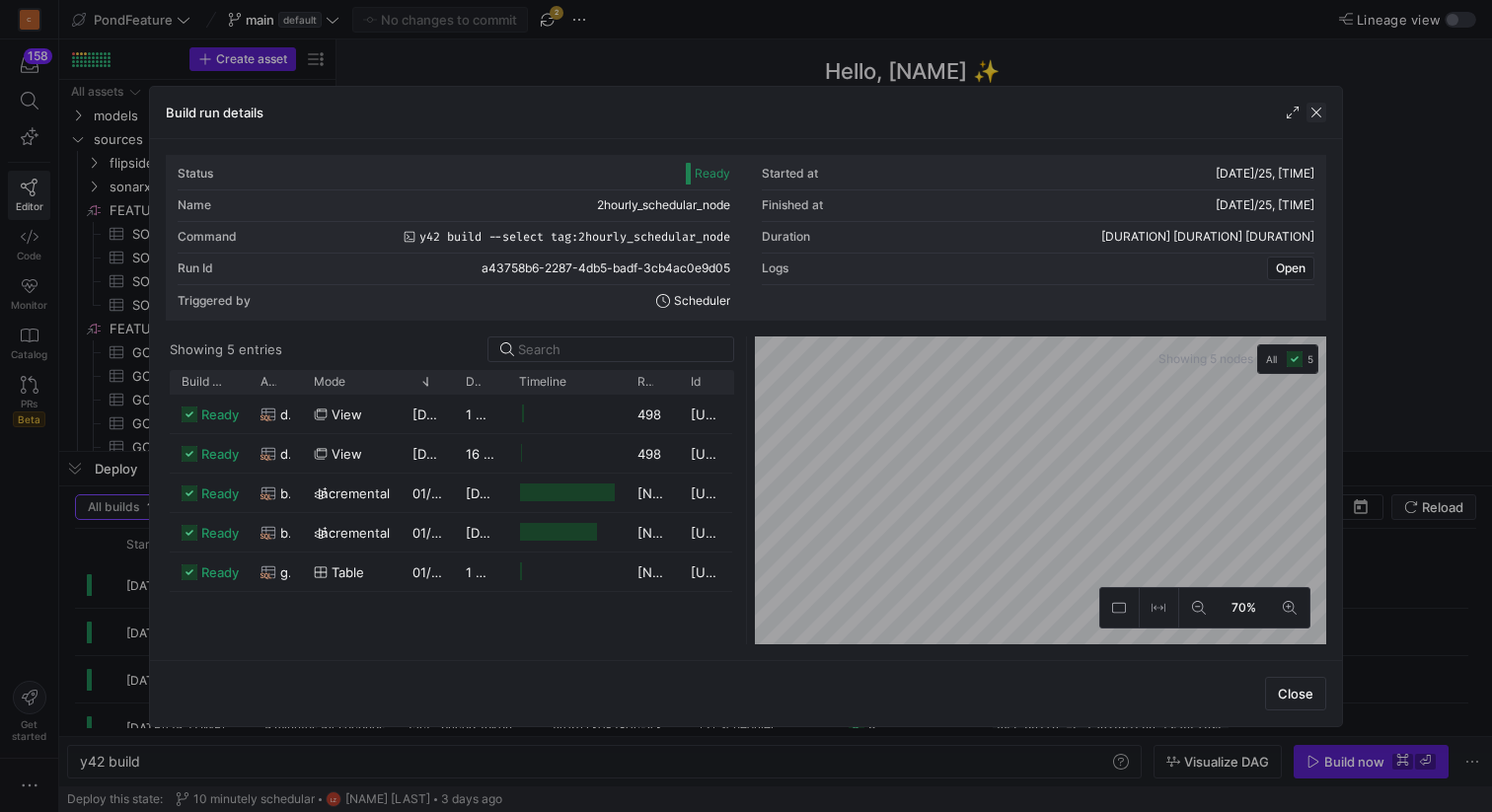 click 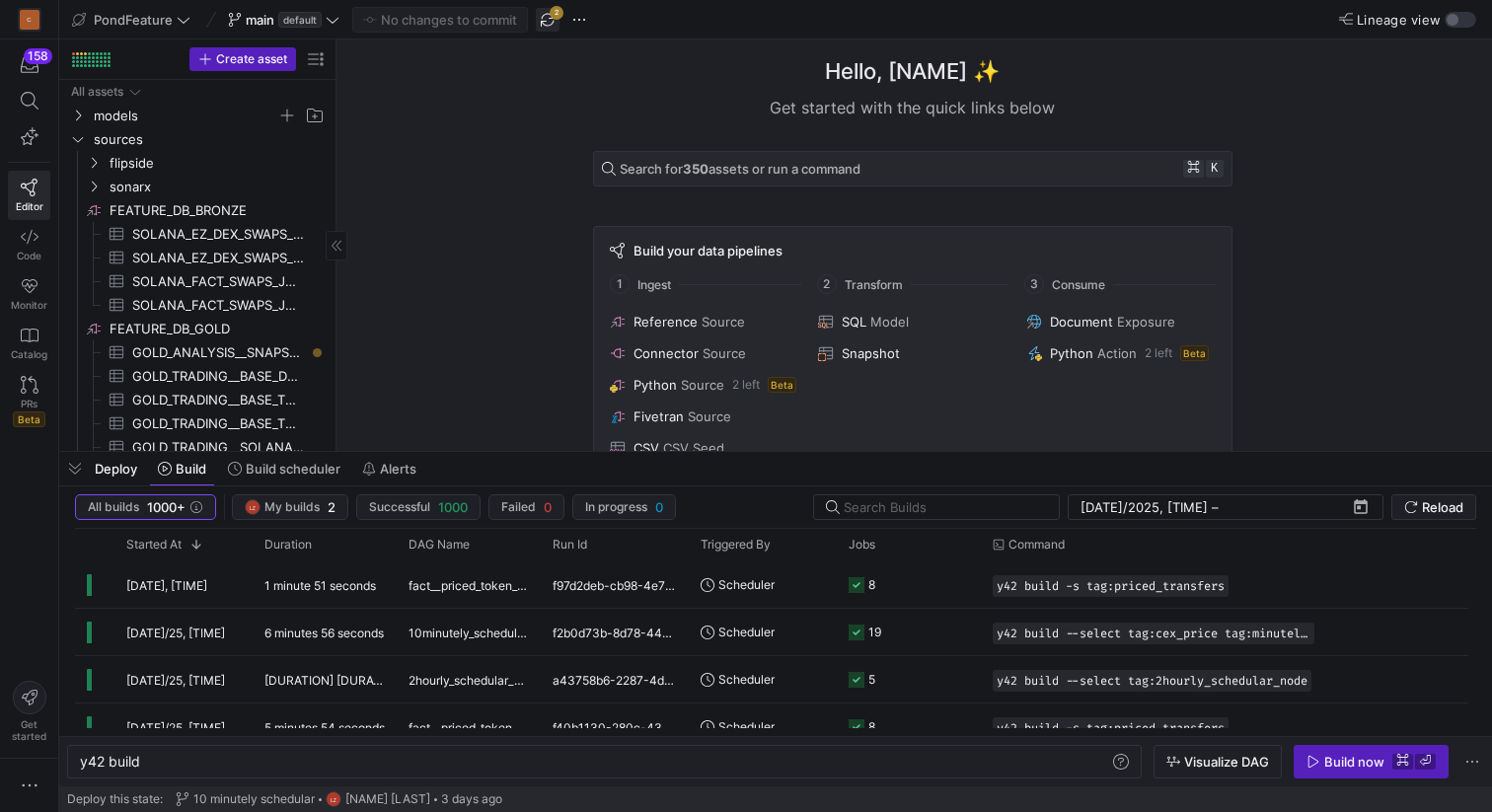 click 